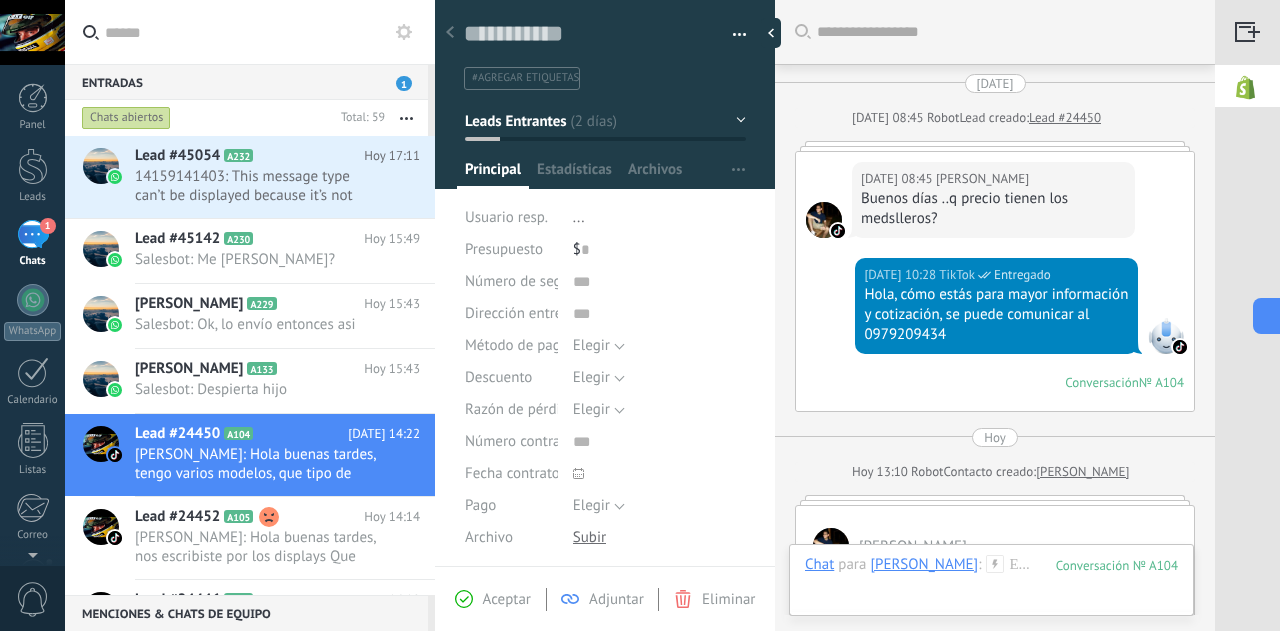 scroll, scrollTop: 0, scrollLeft: 0, axis: both 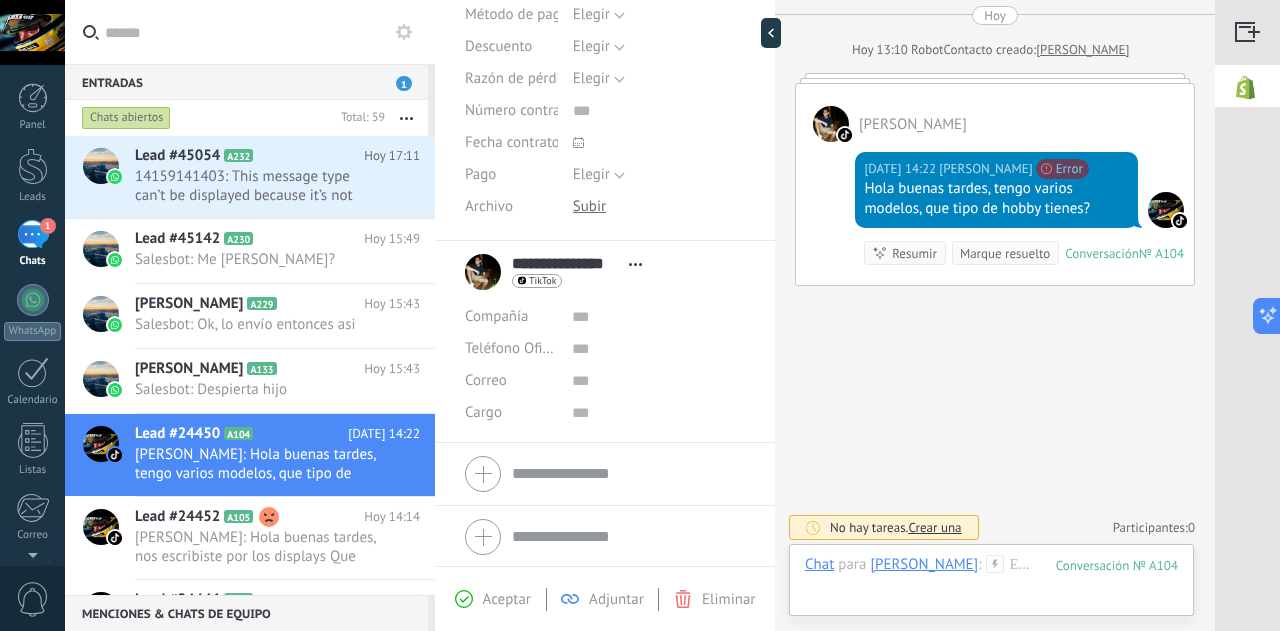 click on "1" at bounding box center [33, 234] 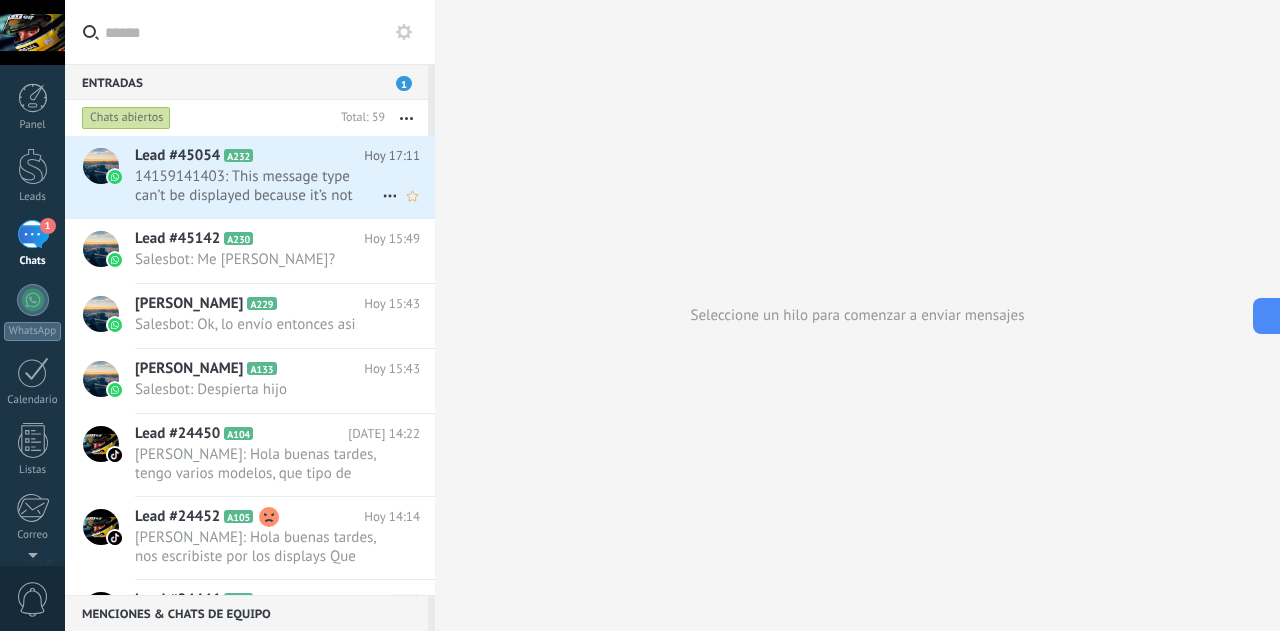 click on "14159141403: This message type can’t be displayed because it’s not supported yet." at bounding box center (258, 186) 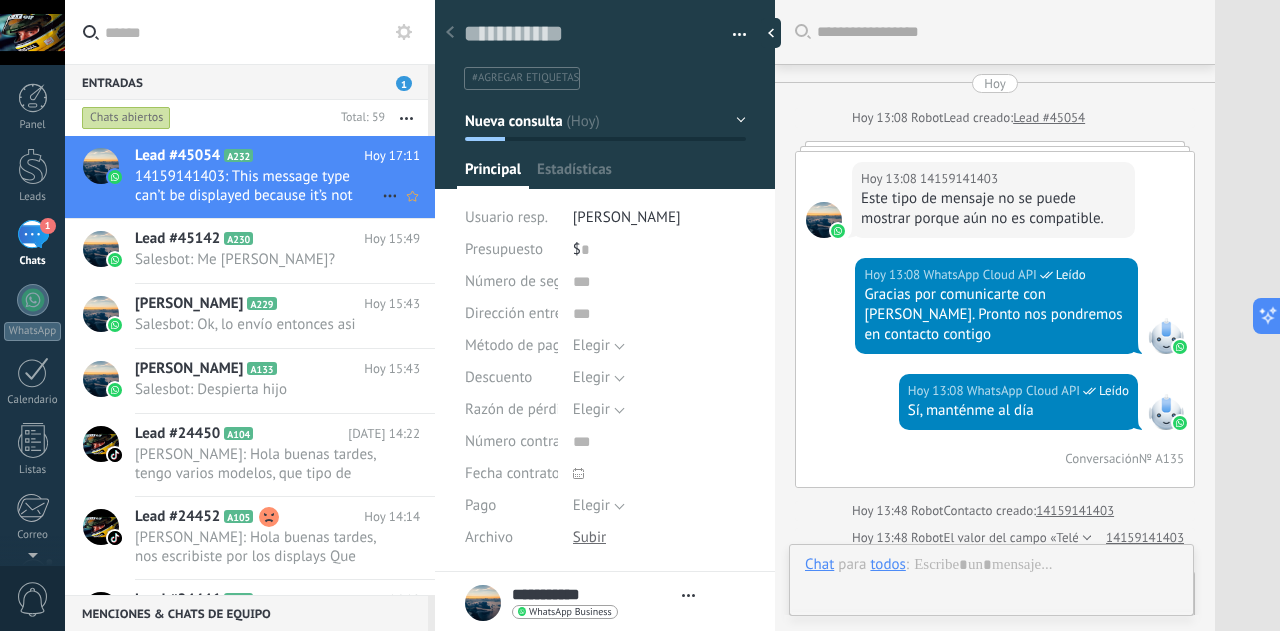 type on "**********" 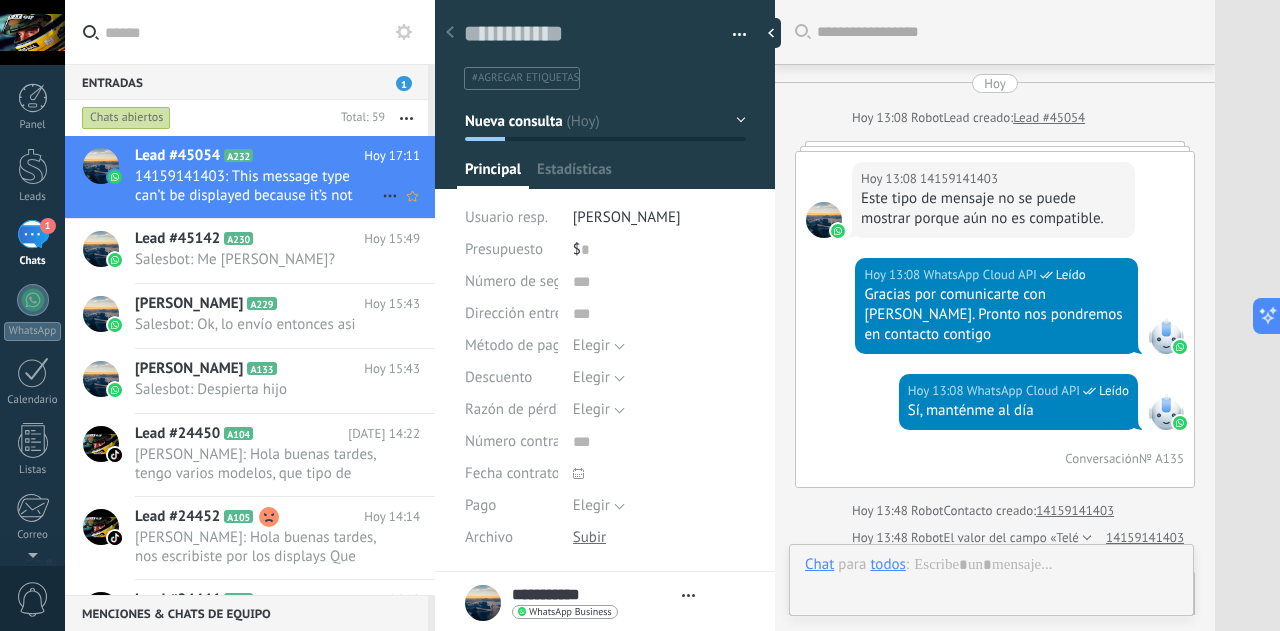 scroll, scrollTop: 30, scrollLeft: 0, axis: vertical 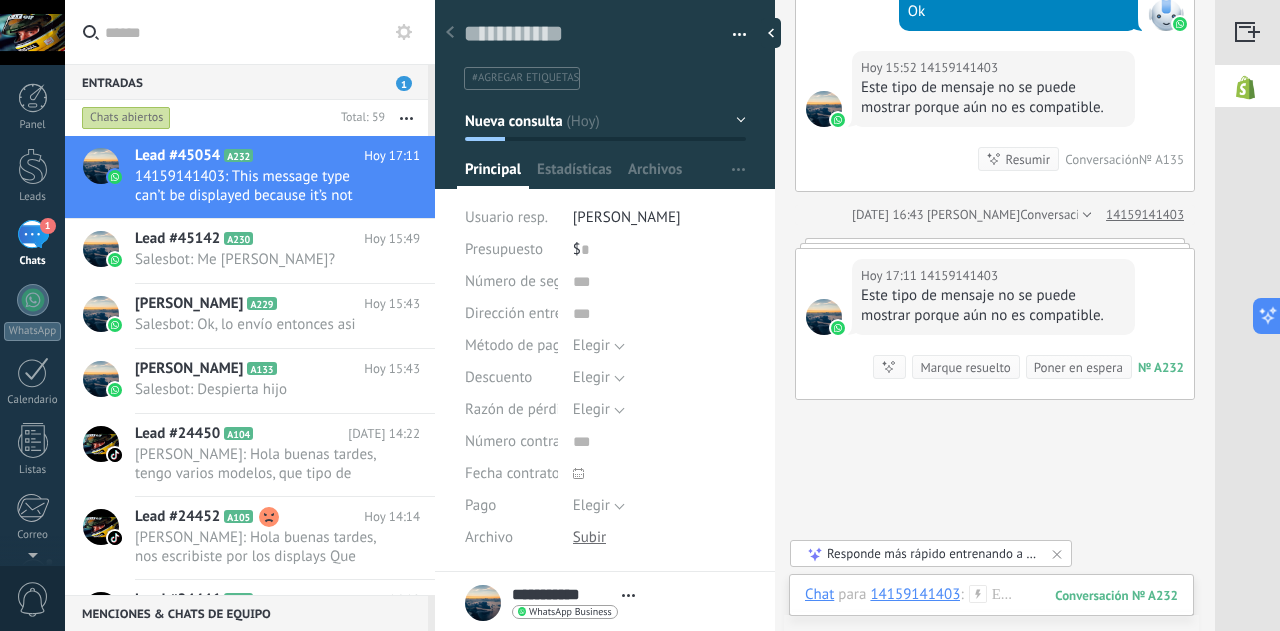 click on "Marque resuelto" at bounding box center (965, 367) 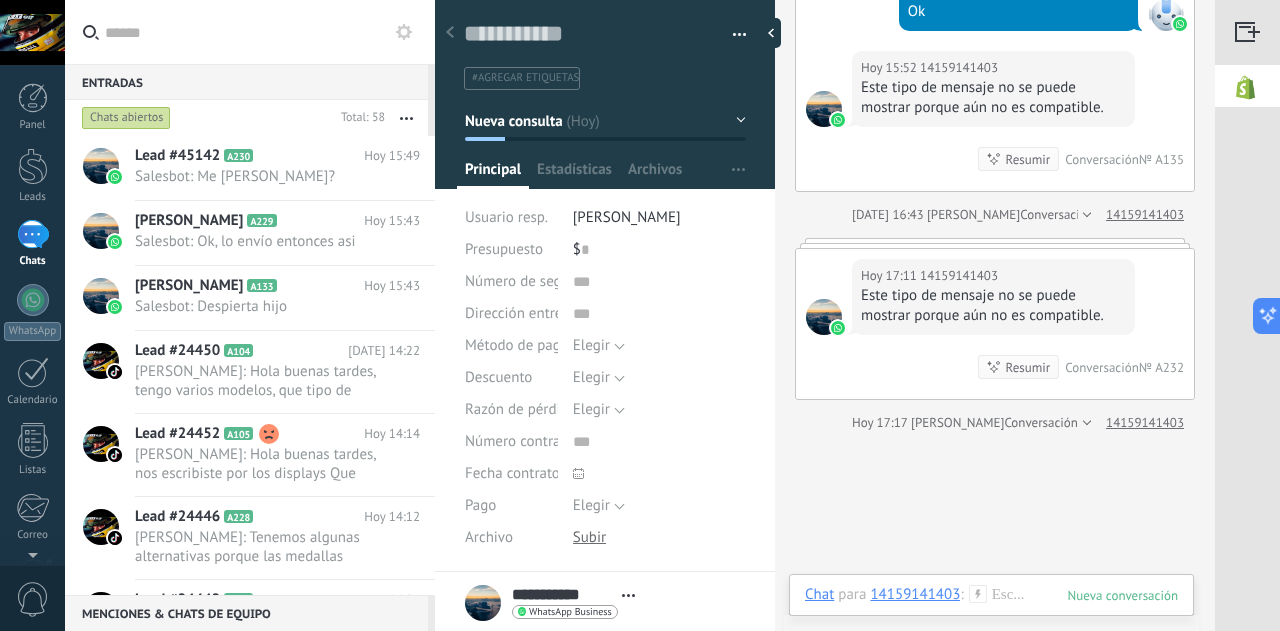 scroll, scrollTop: 699, scrollLeft: 0, axis: vertical 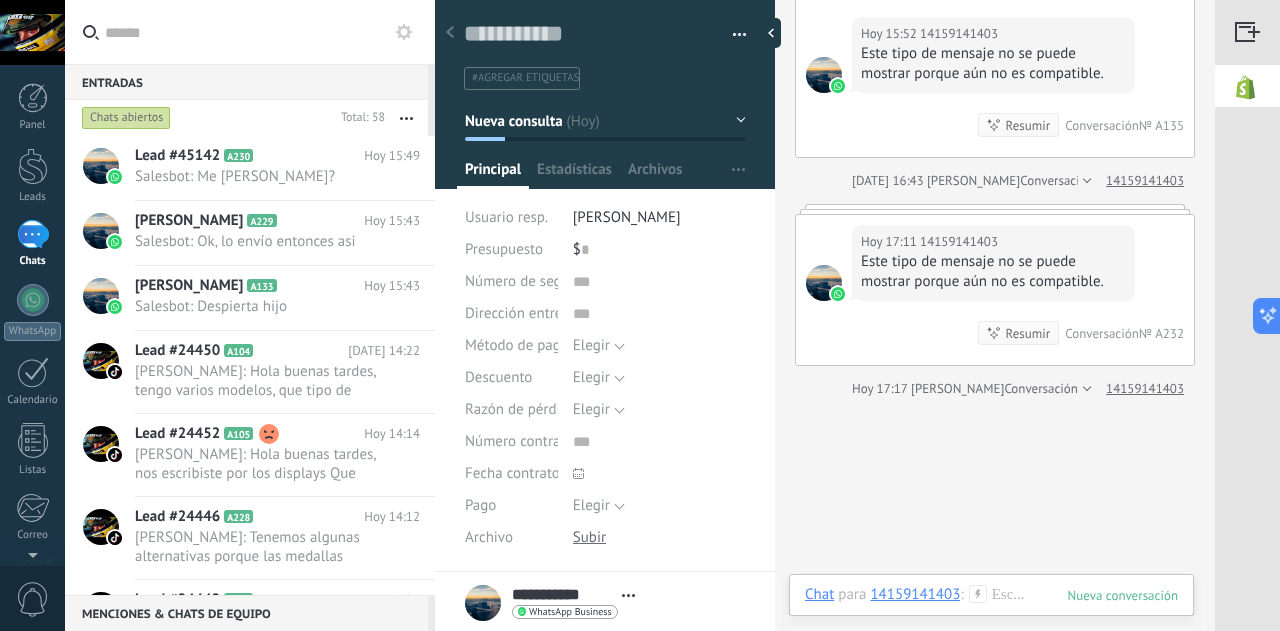 click on "Número contrato" at bounding box center (519, 441) 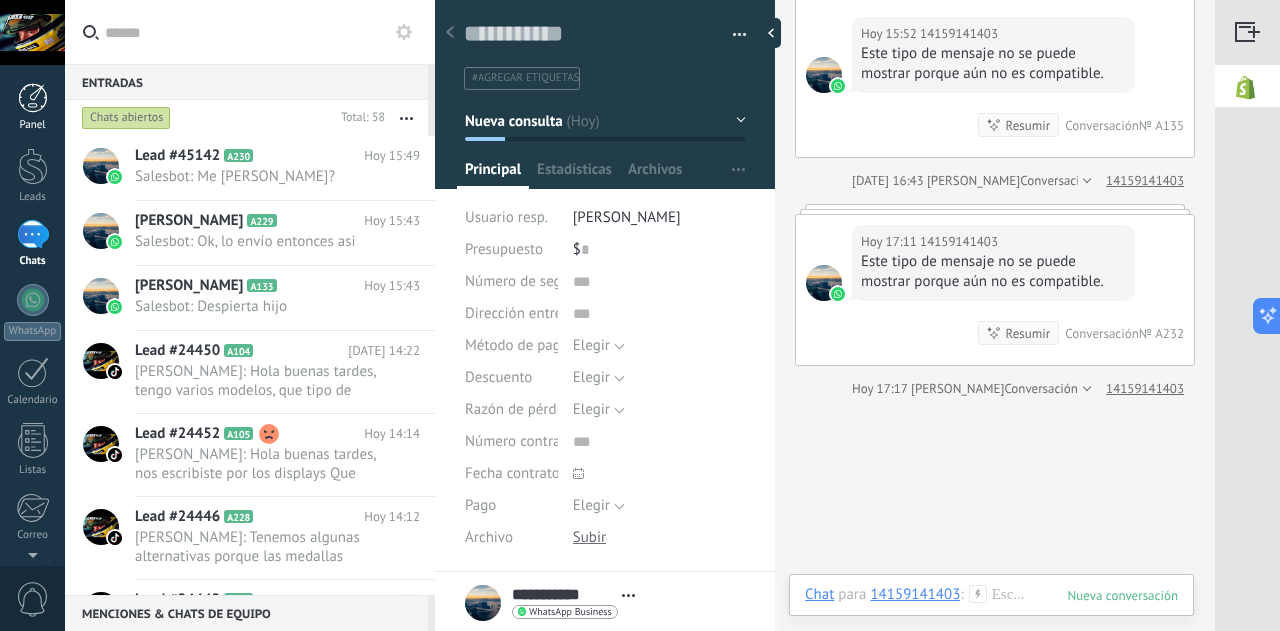 click at bounding box center (33, 98) 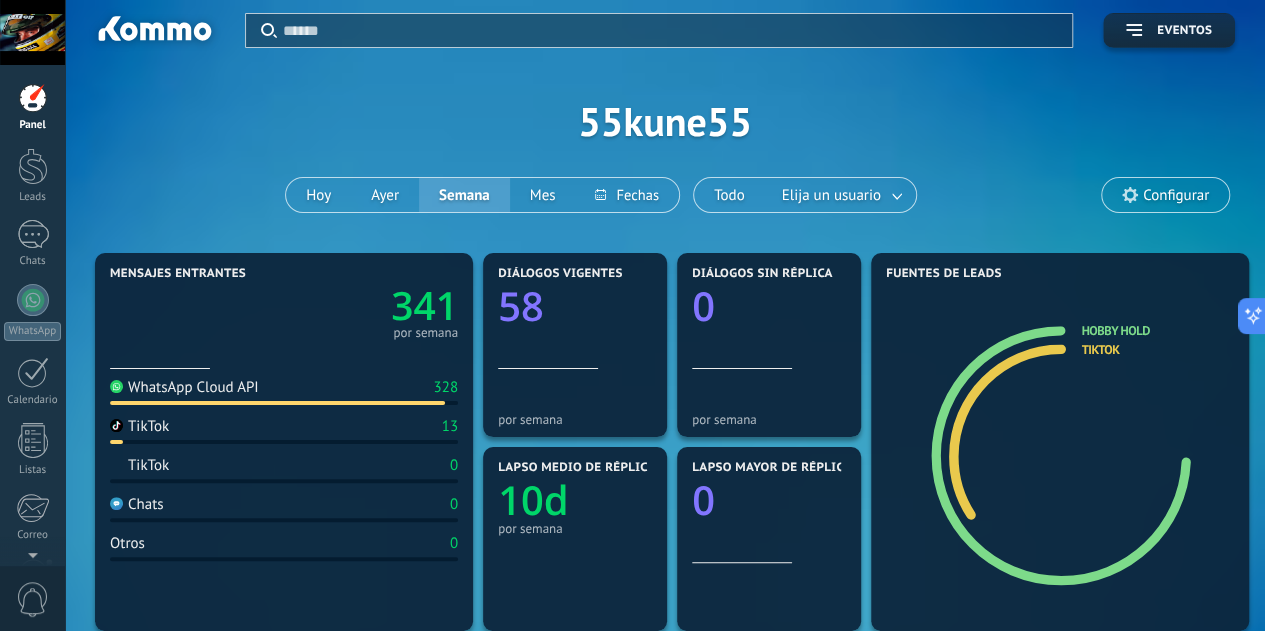 scroll, scrollTop: 0, scrollLeft: 0, axis: both 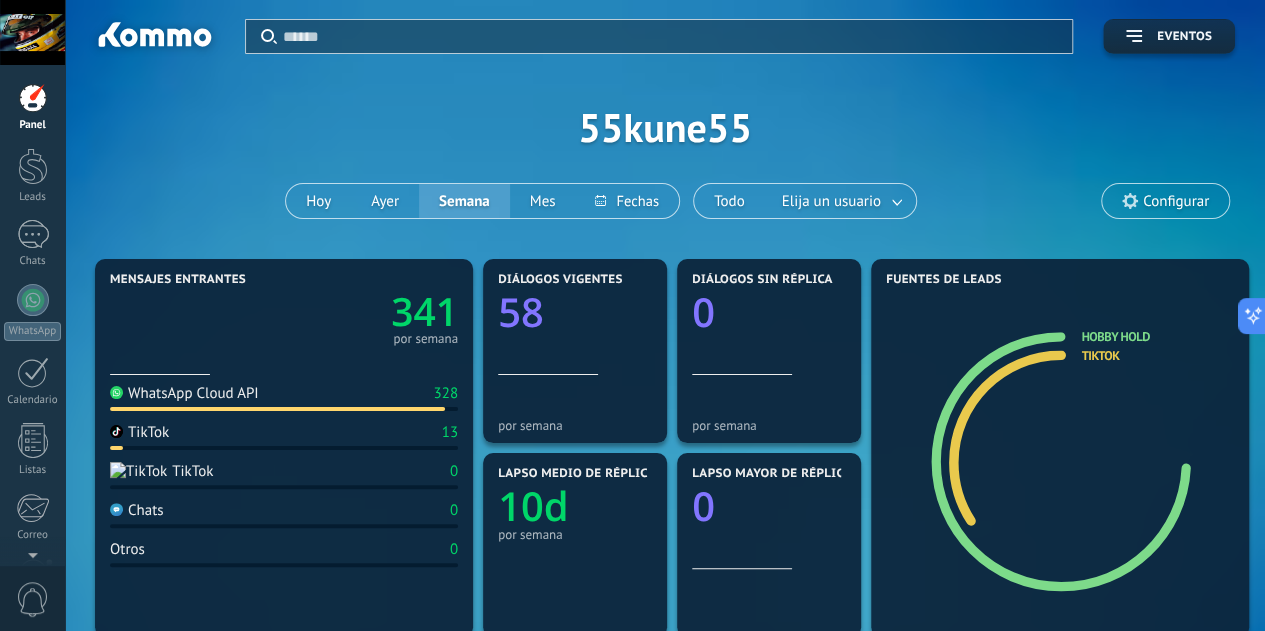 click on "Aplicar Eventos 55kune55 Hoy Ayer Semana Mes Todo Elija un usuario Configurar" at bounding box center [665, 127] 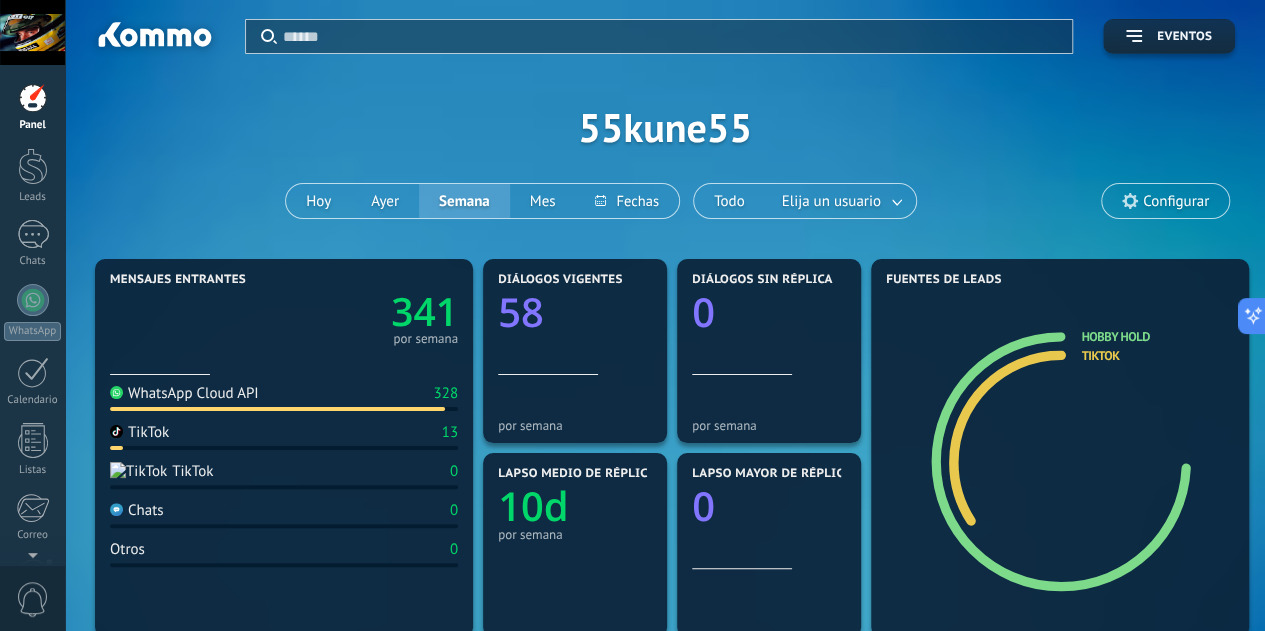 click on "Configurar" at bounding box center (1176, 201) 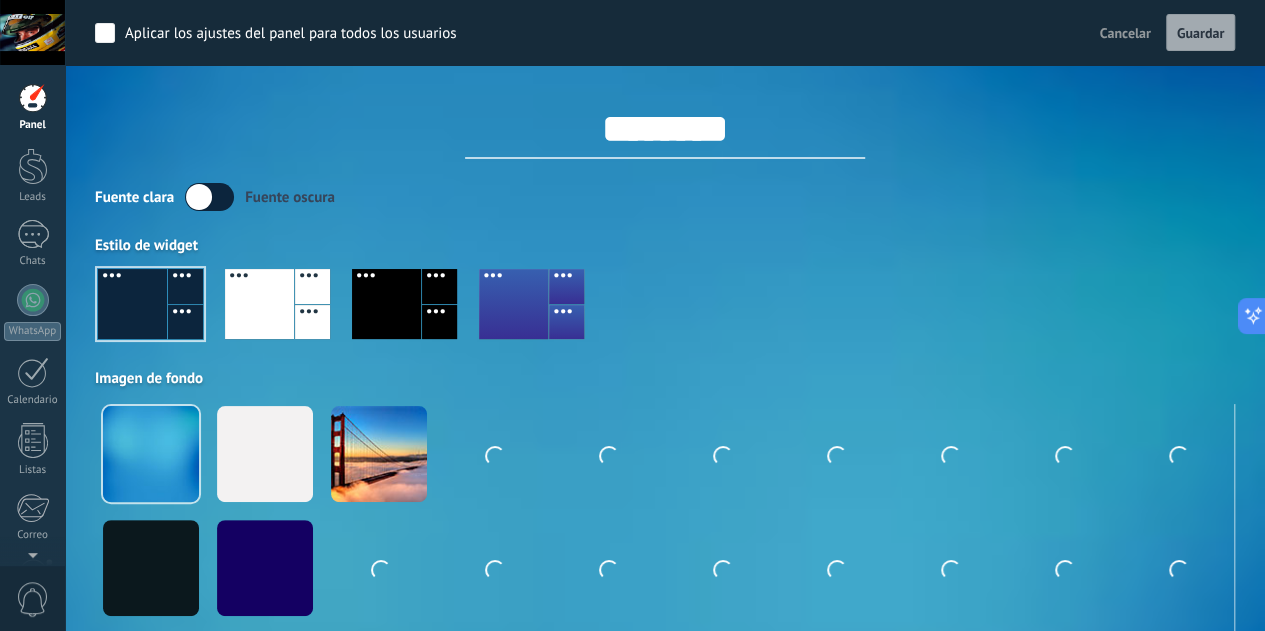 click on "********" at bounding box center [665, 129] 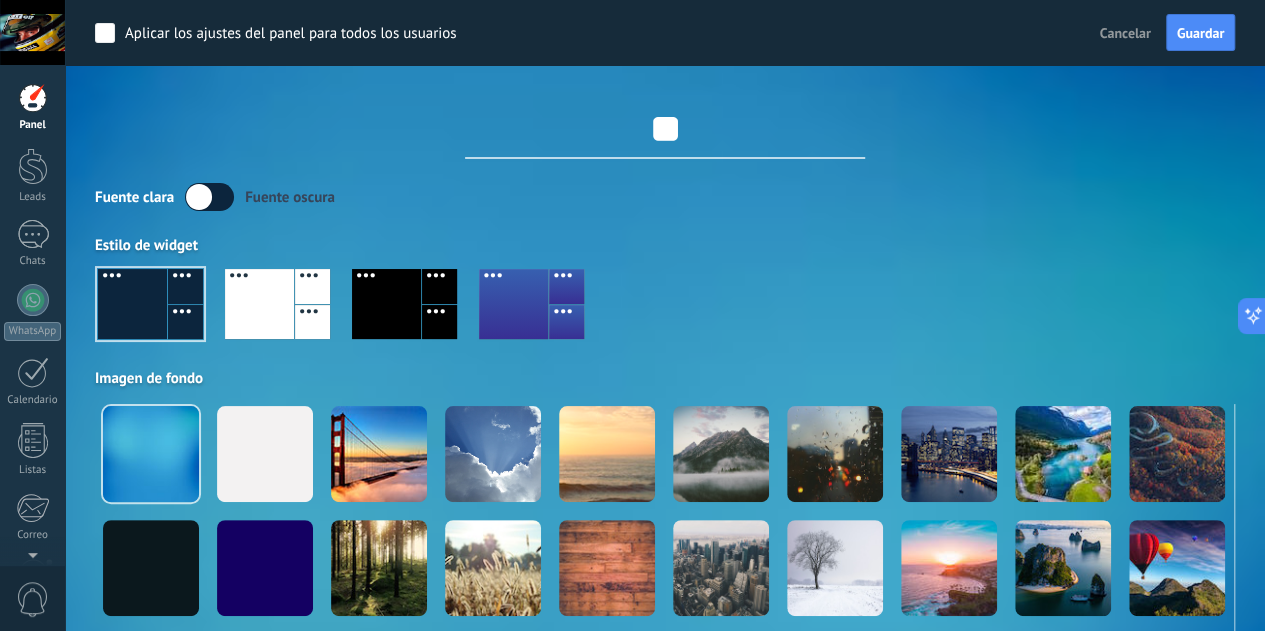 type on "*" 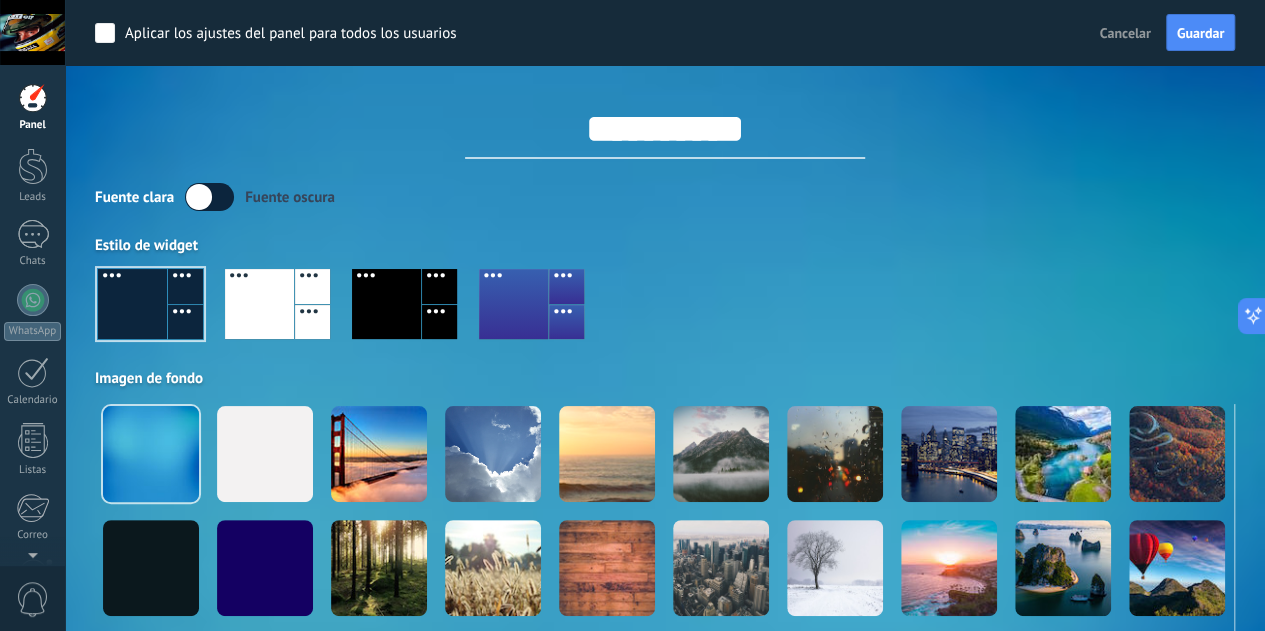 type on "**********" 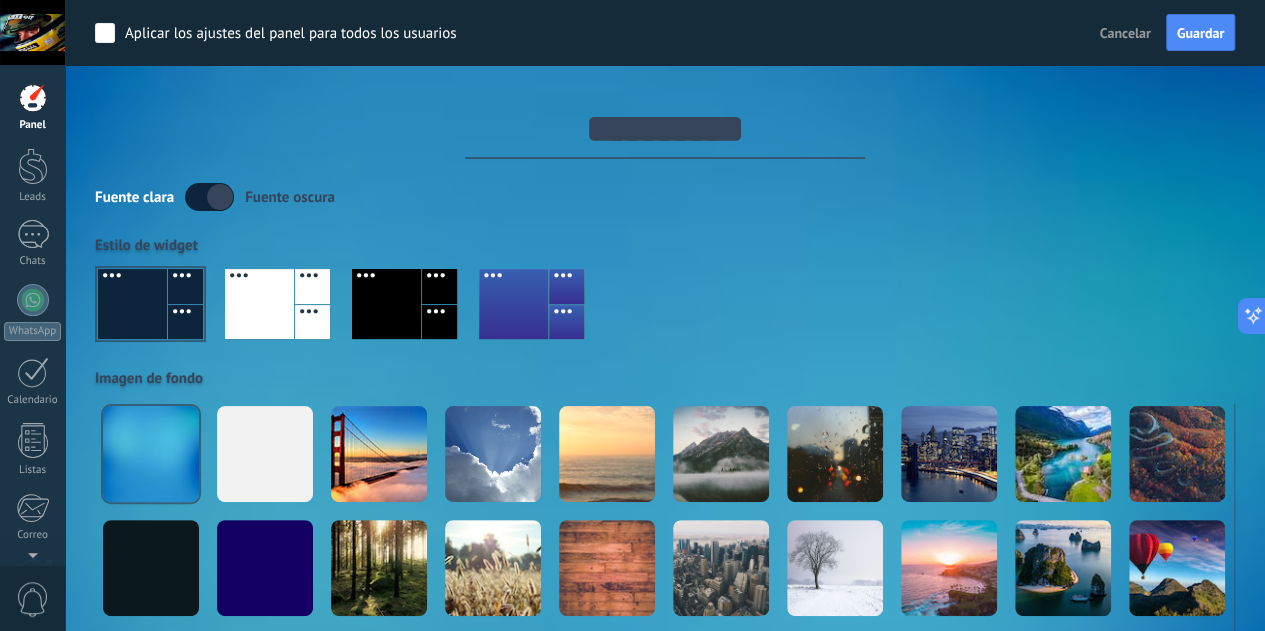 click at bounding box center [209, 197] 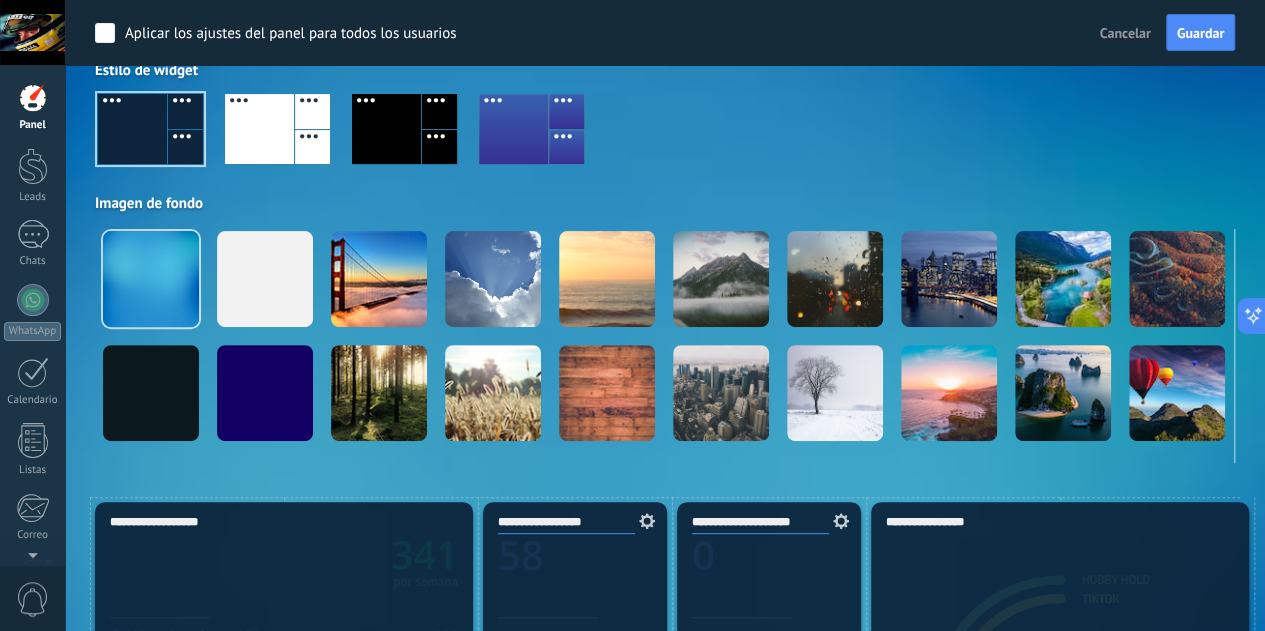 scroll, scrollTop: 171, scrollLeft: 0, axis: vertical 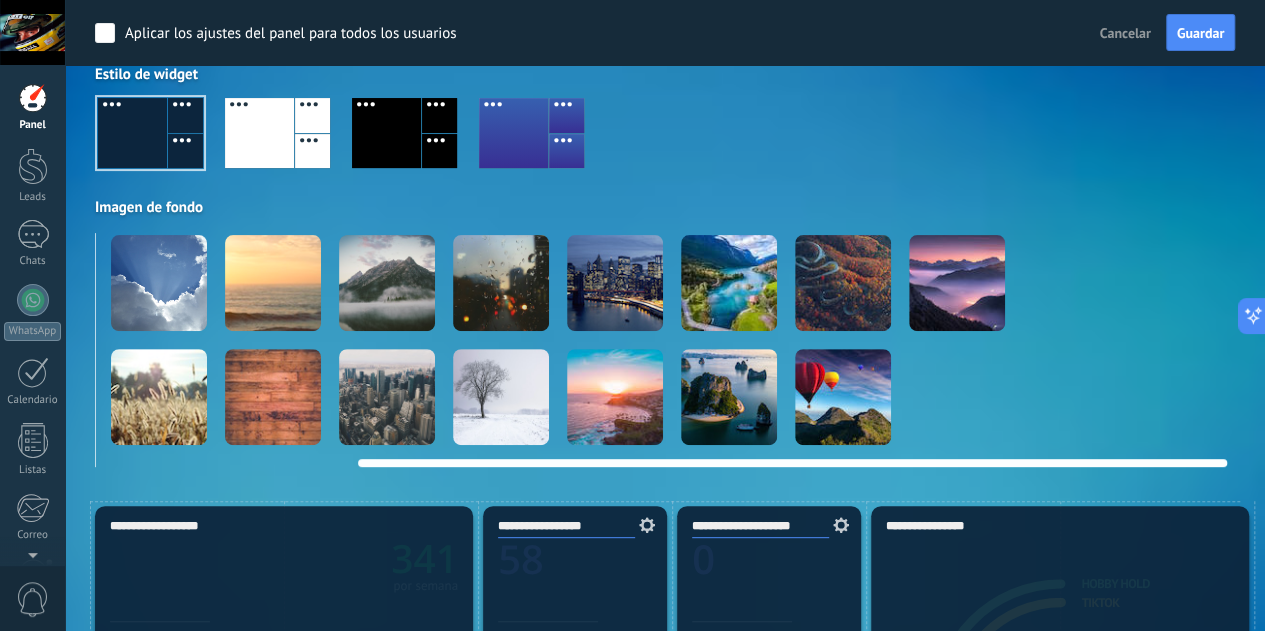 drag, startPoint x: 693, startPoint y: 463, endPoint x: 1012, endPoint y: 475, distance: 319.22562 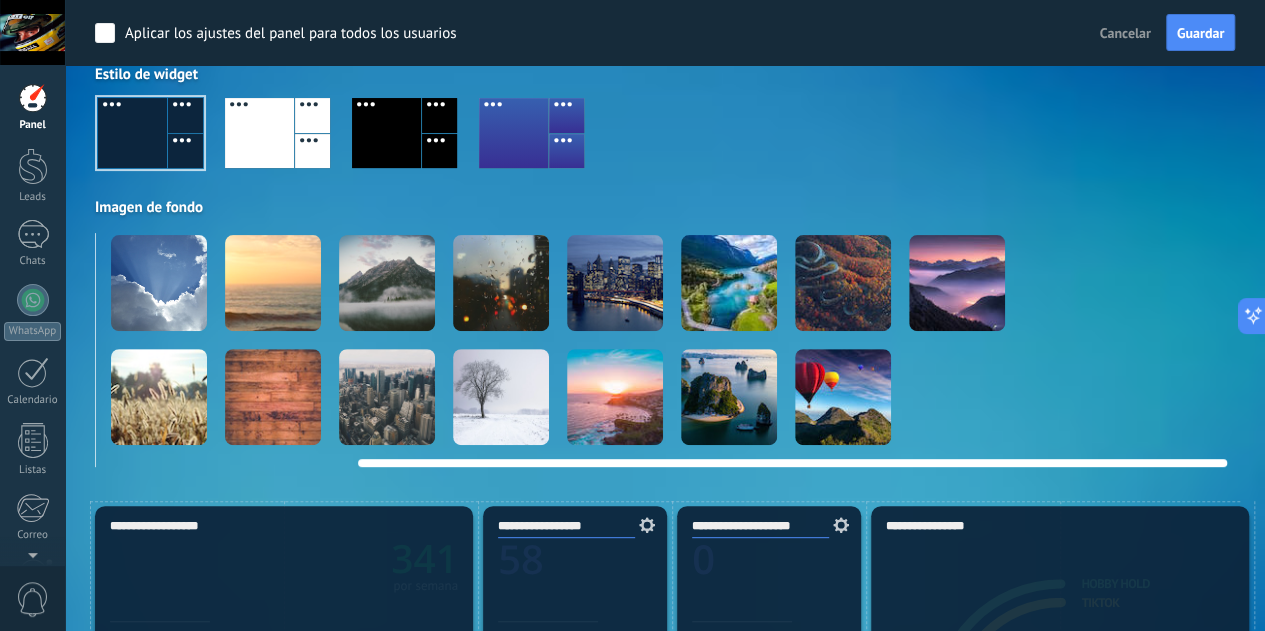 click at bounding box center (729, 283) 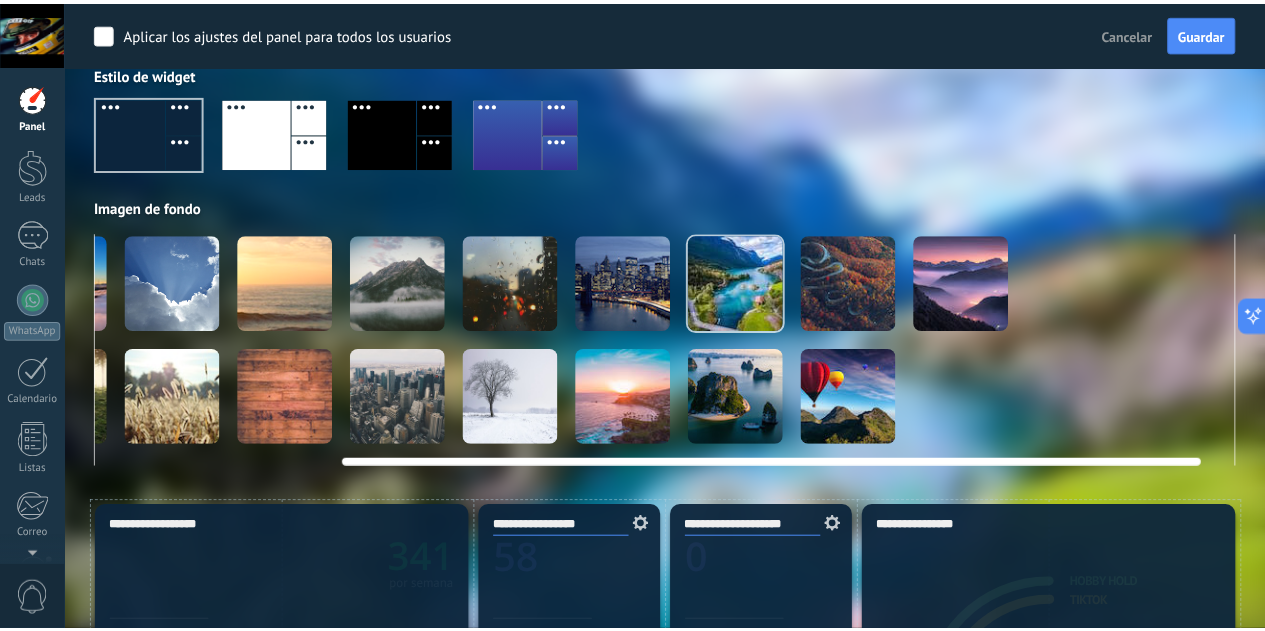 scroll, scrollTop: 0, scrollLeft: 318, axis: horizontal 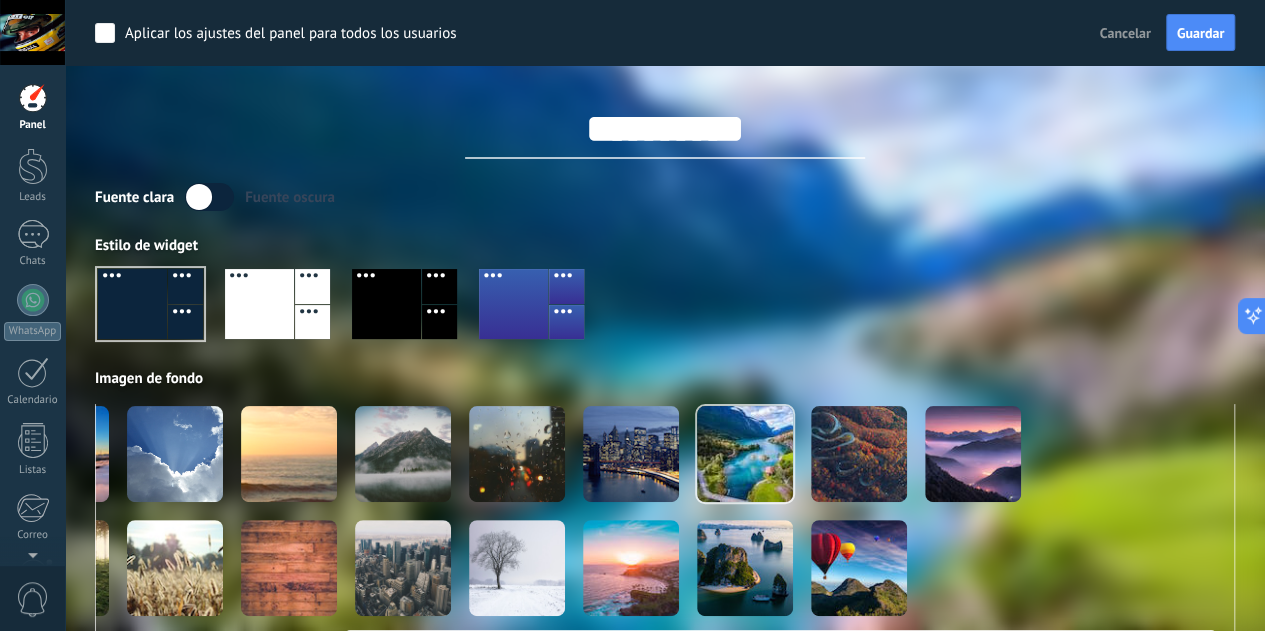 click at bounding box center (175, 454) 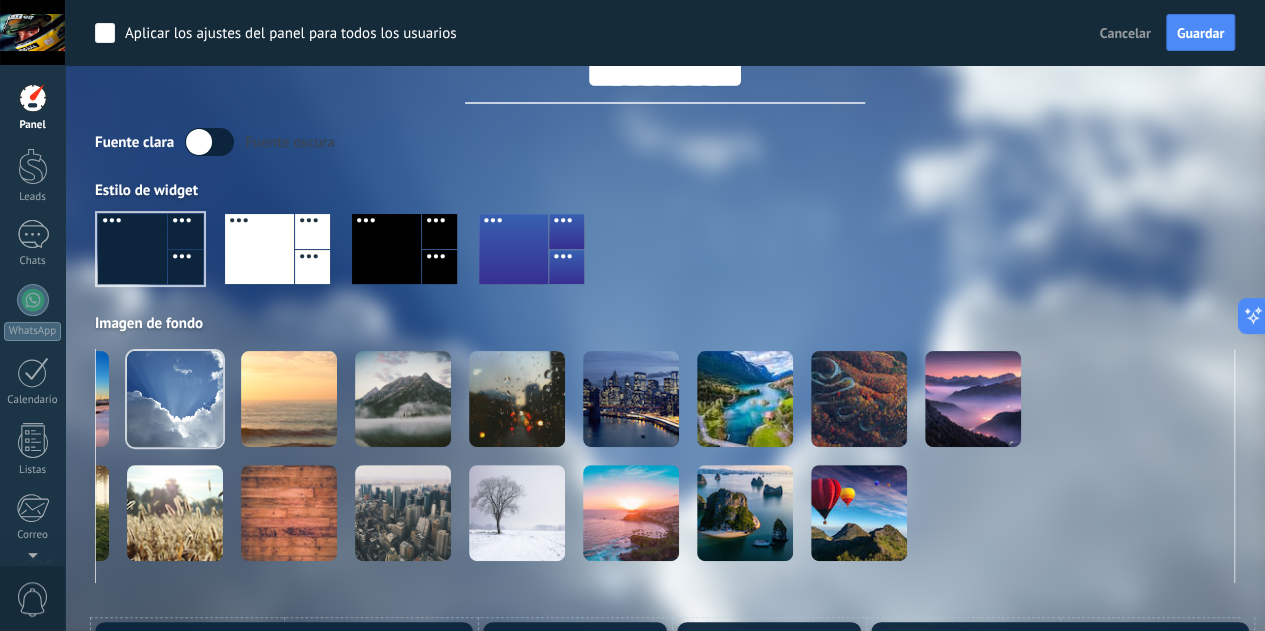 scroll, scrollTop: 78, scrollLeft: 0, axis: vertical 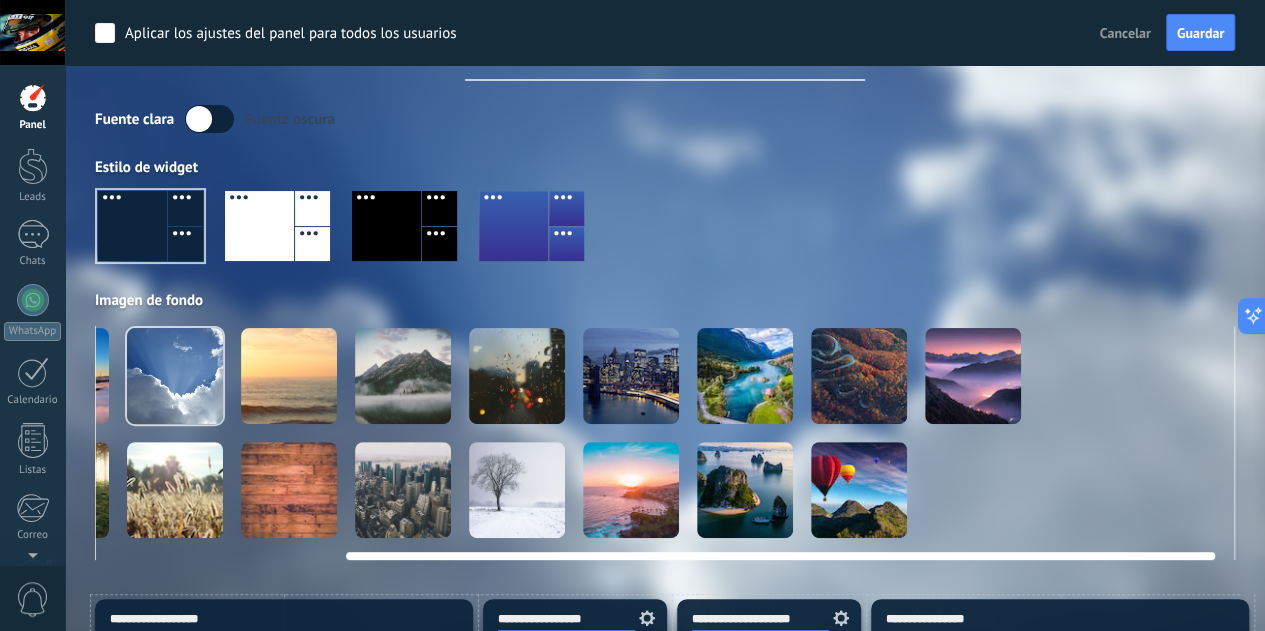 click at bounding box center (1087, 490) 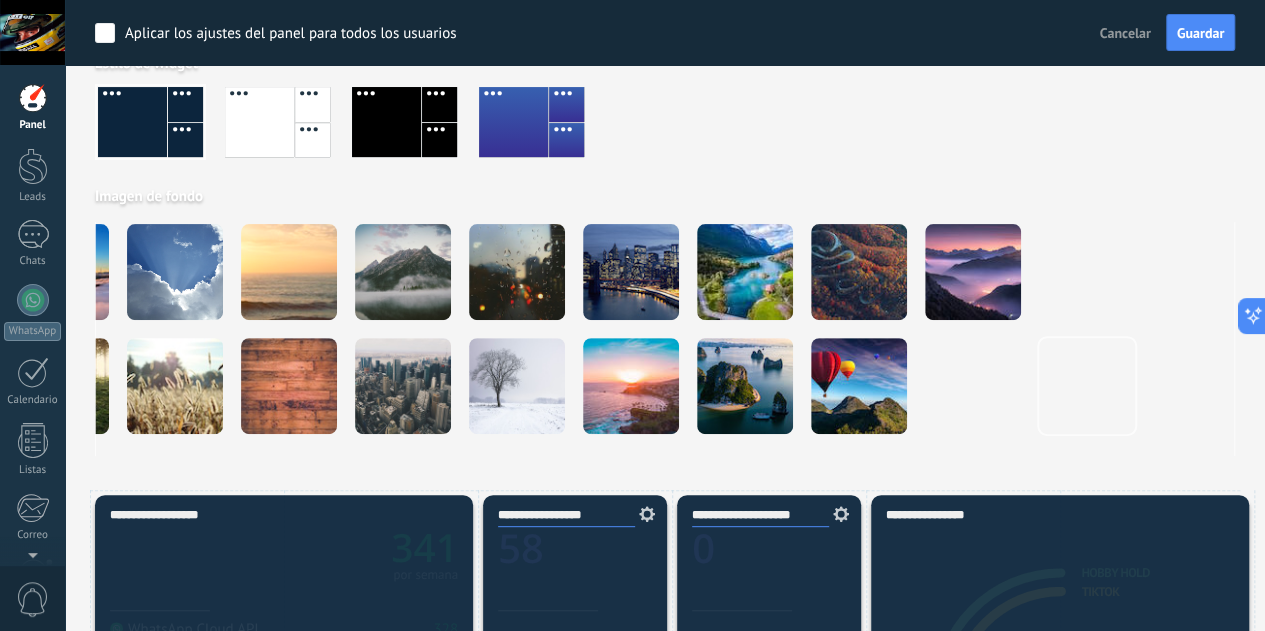scroll, scrollTop: 190, scrollLeft: 0, axis: vertical 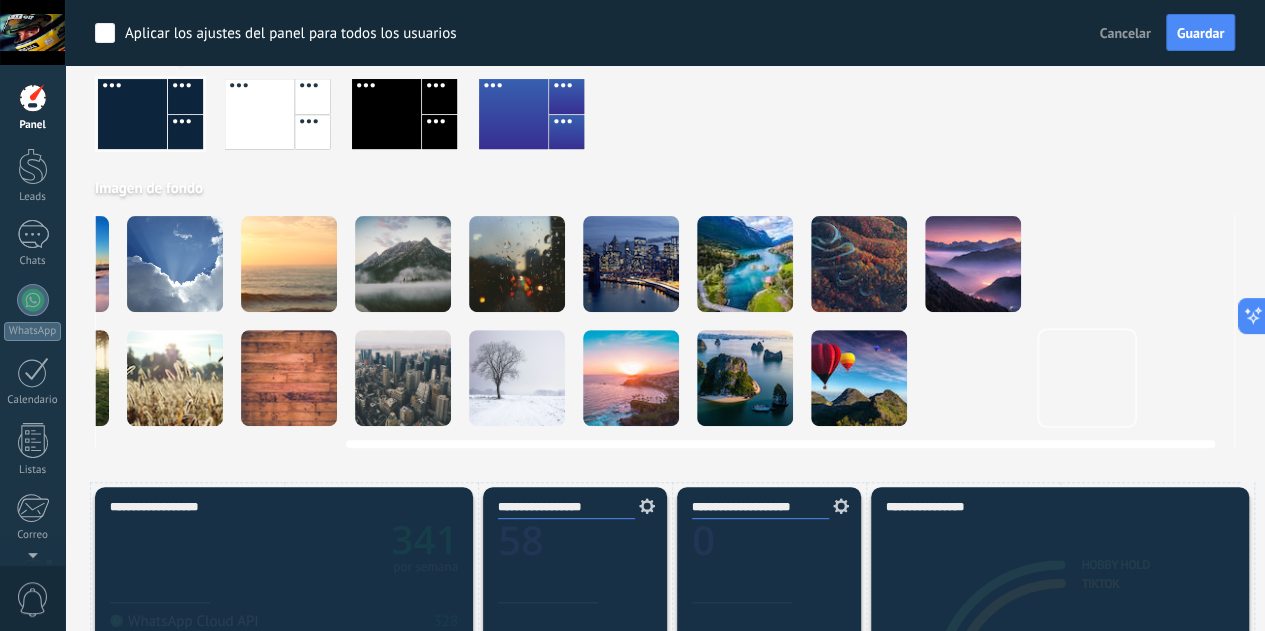 click at bounding box center [973, 378] 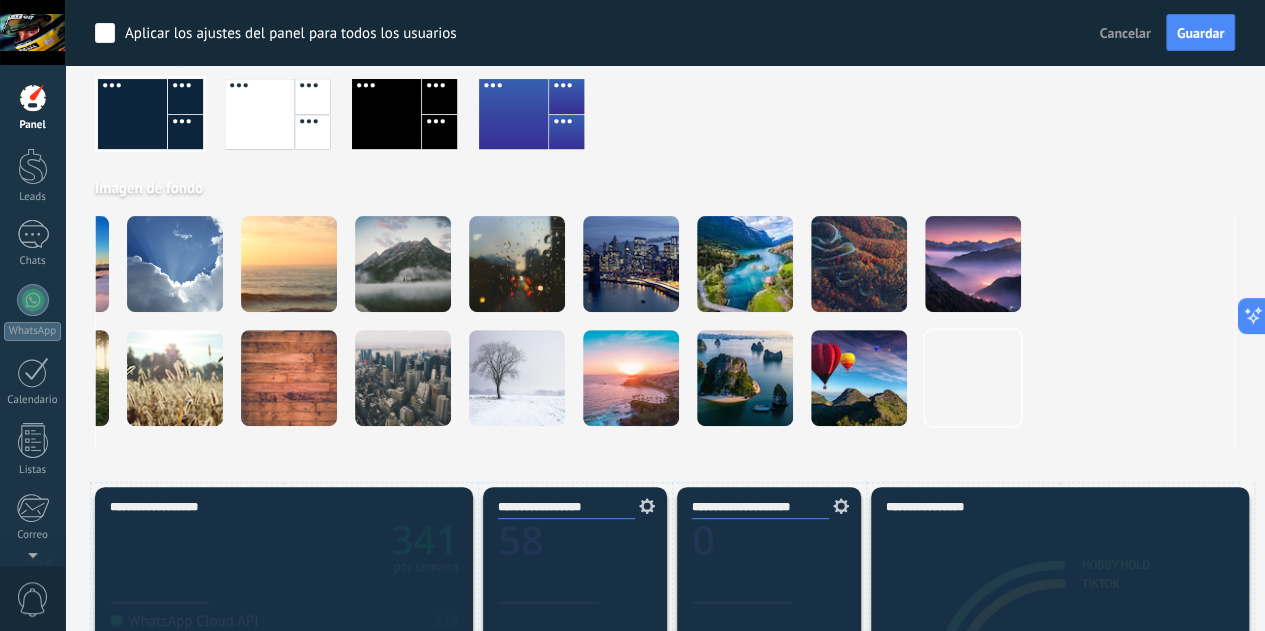 scroll, scrollTop: 0, scrollLeft: 0, axis: both 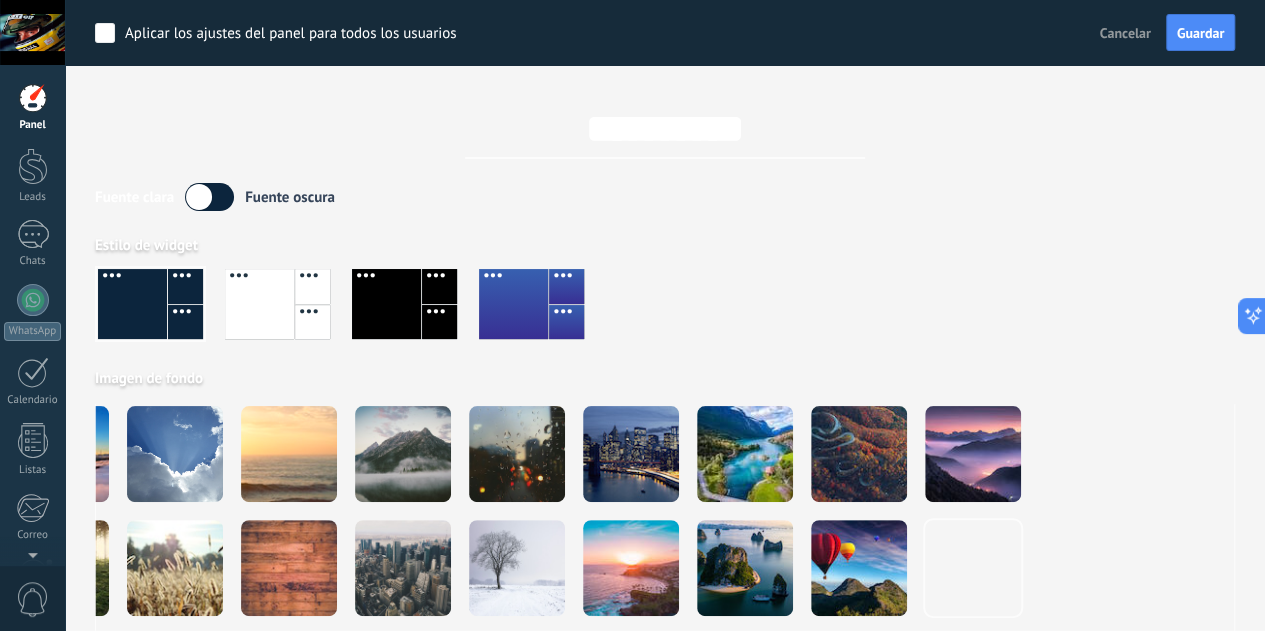 click at bounding box center (150, 304) 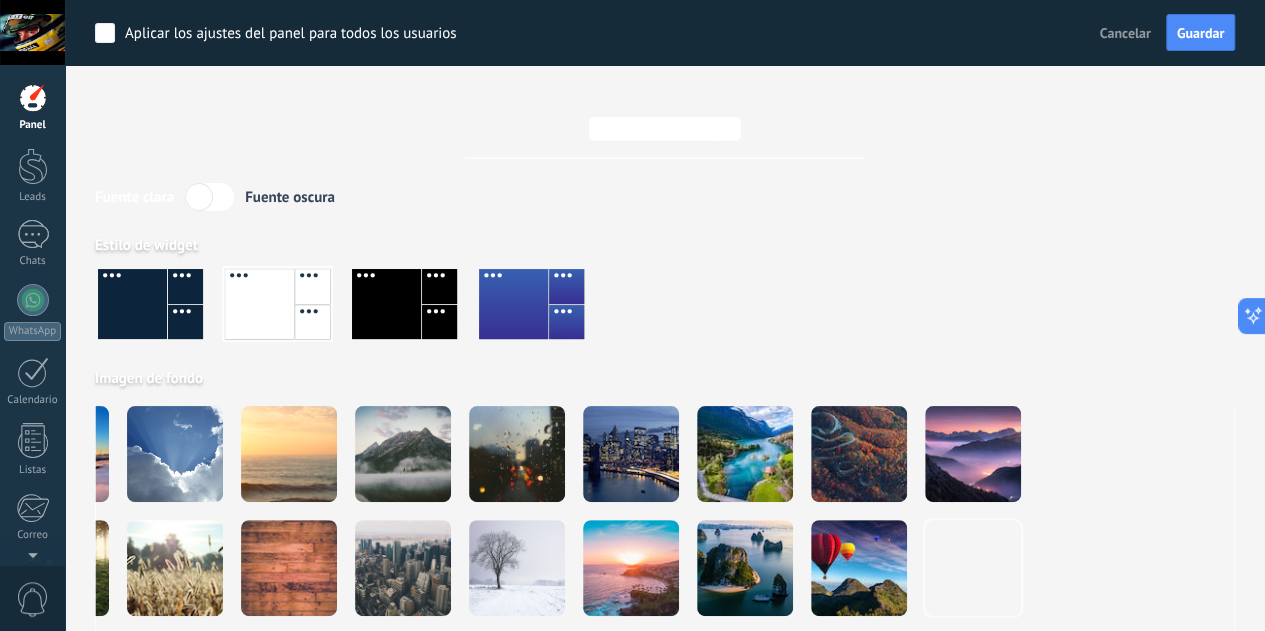 click at bounding box center [132, 304] 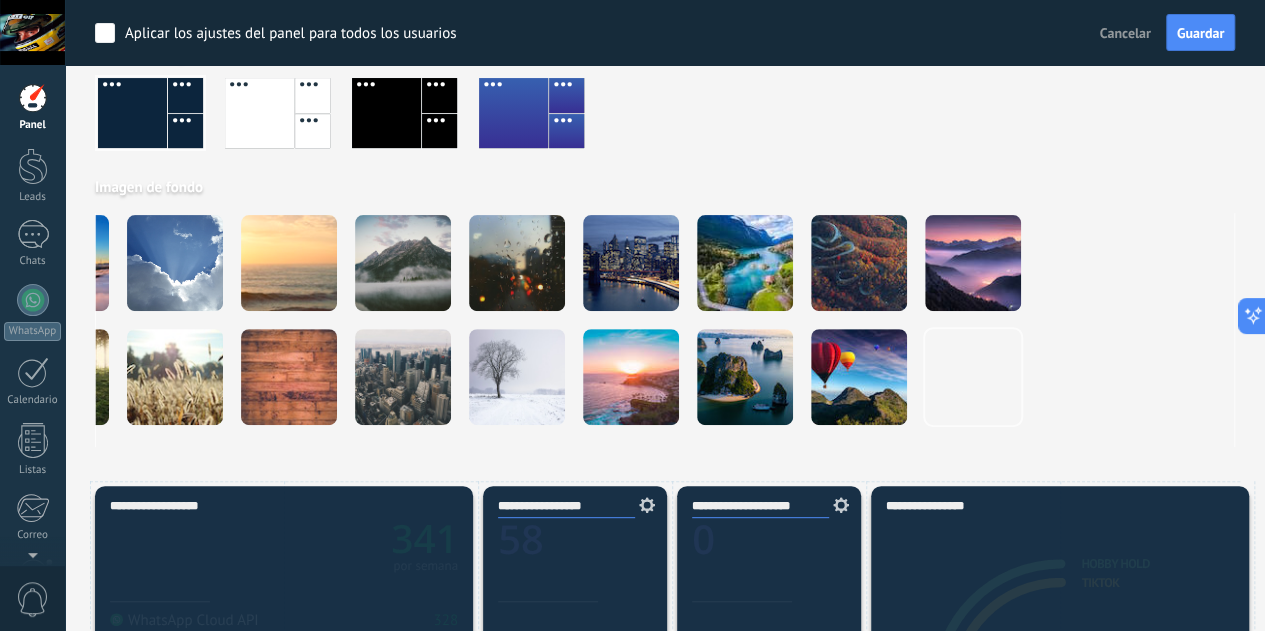 scroll, scrollTop: 199, scrollLeft: 0, axis: vertical 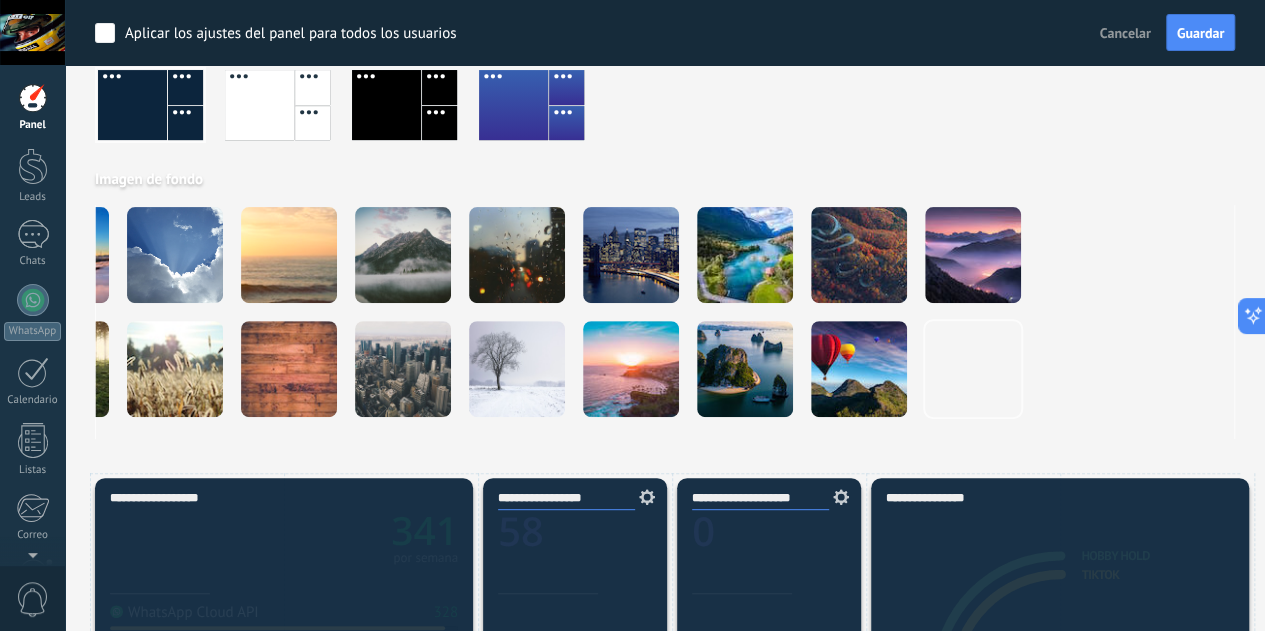 click at bounding box center [259, 105] 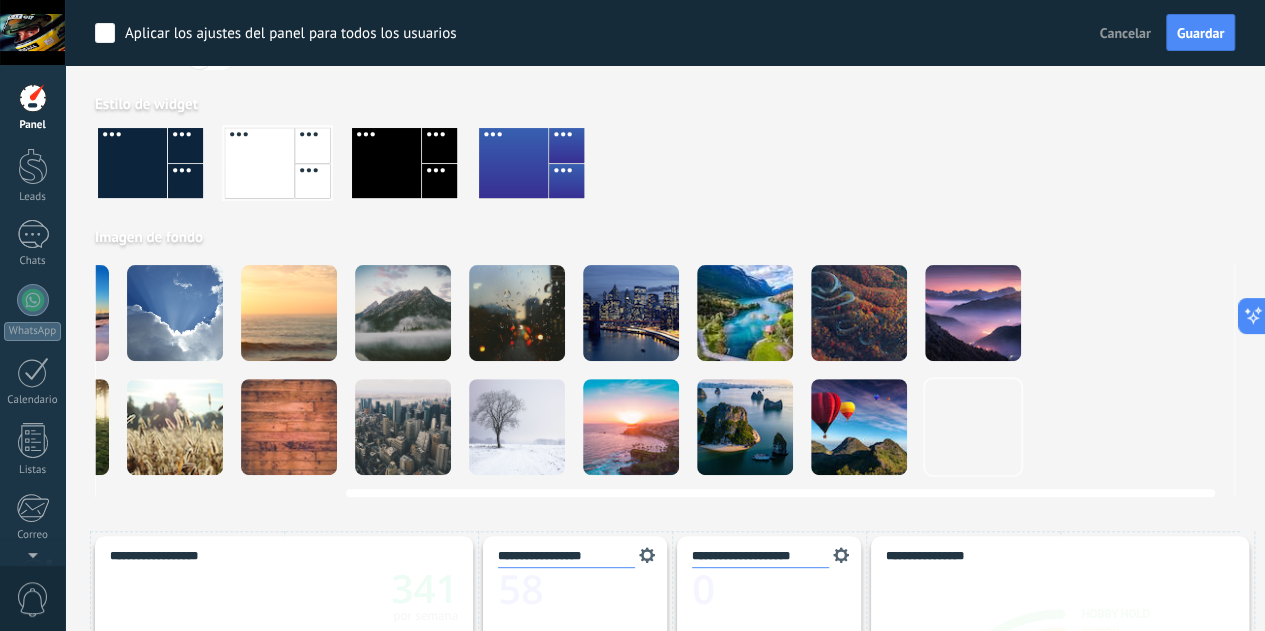 scroll, scrollTop: 140, scrollLeft: 0, axis: vertical 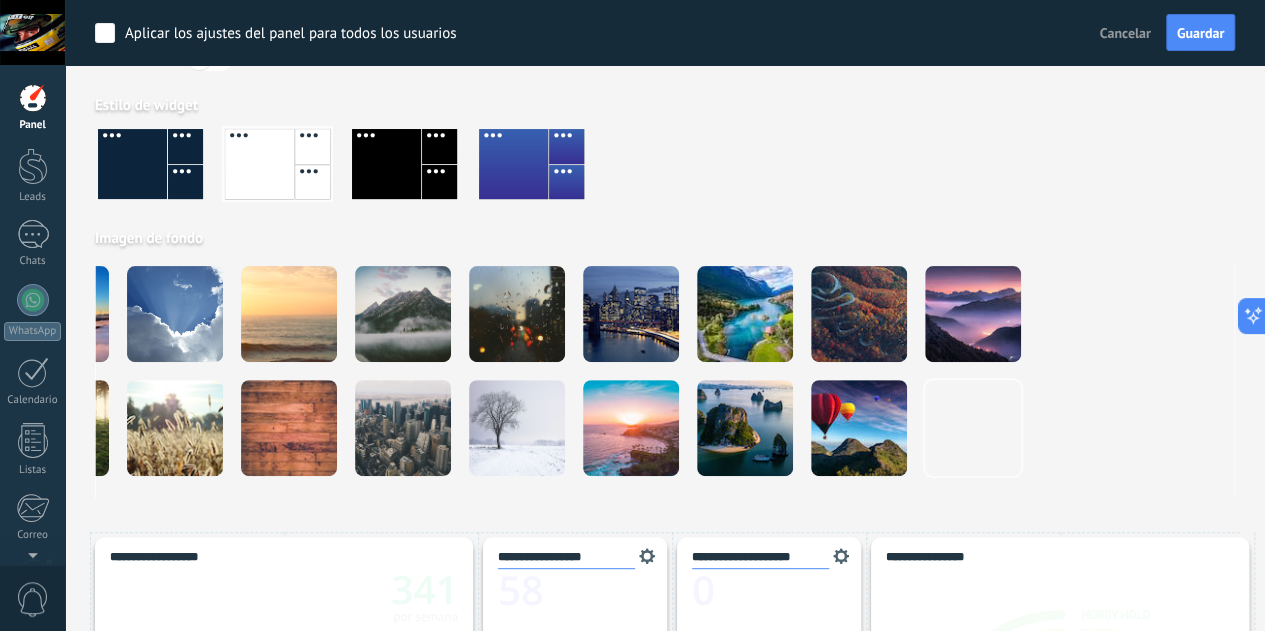 click at bounding box center [386, 164] 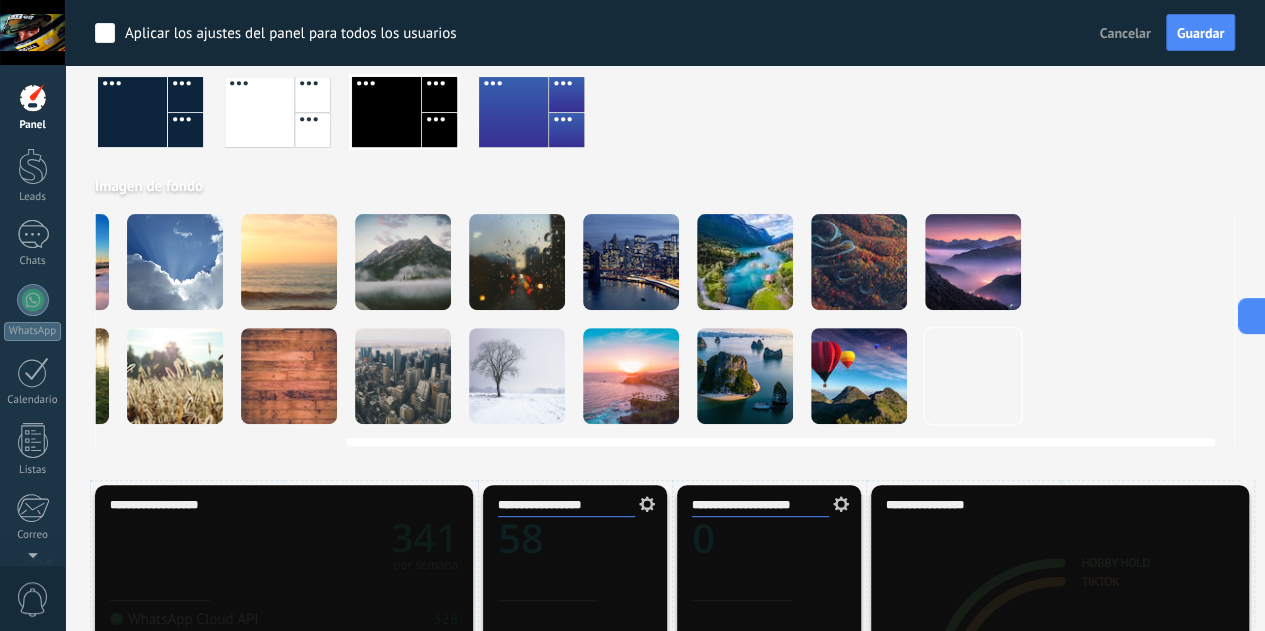 scroll, scrollTop: 0, scrollLeft: 0, axis: both 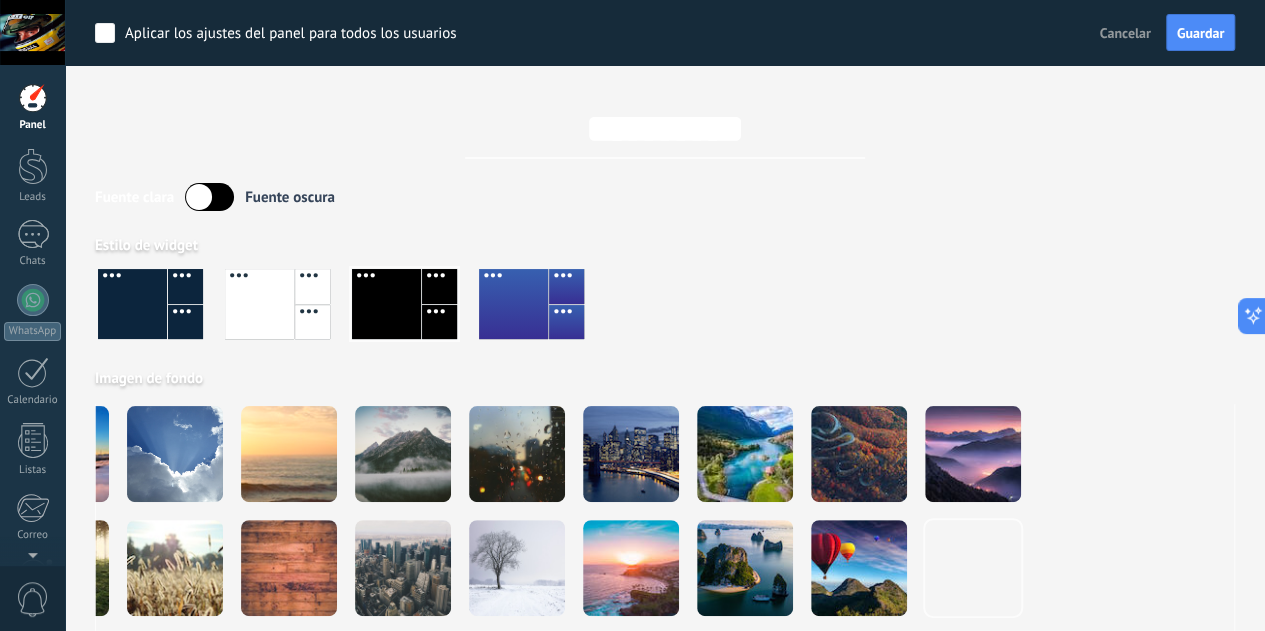 click at bounding box center [513, 304] 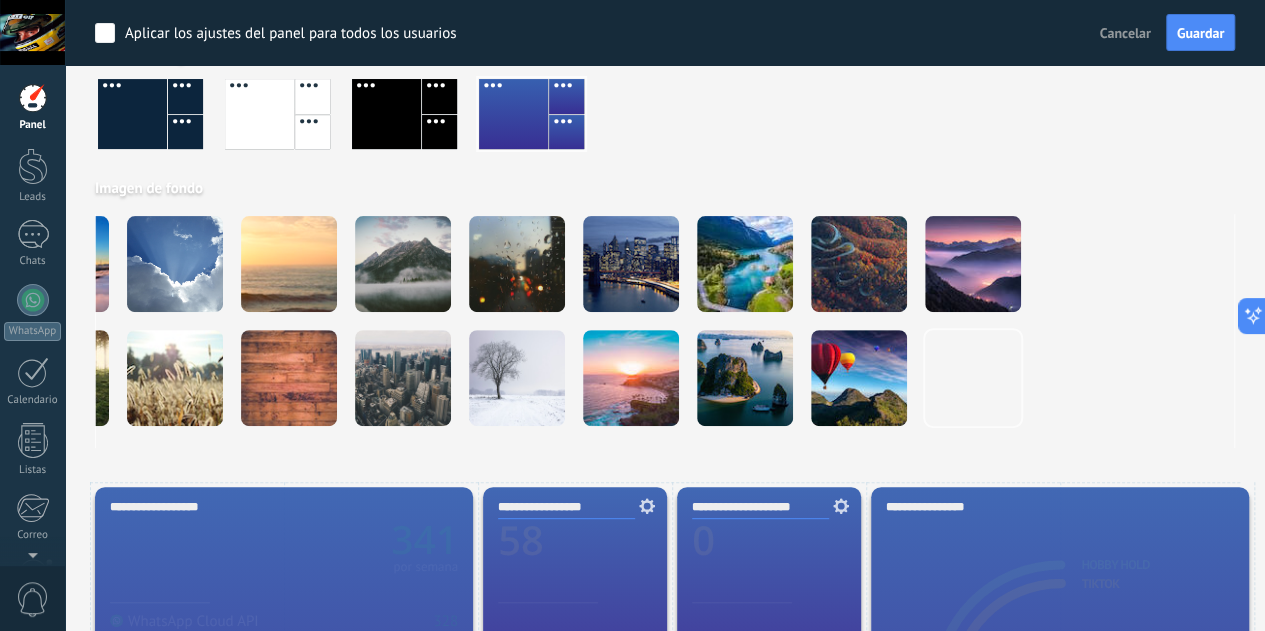scroll, scrollTop: 0, scrollLeft: 0, axis: both 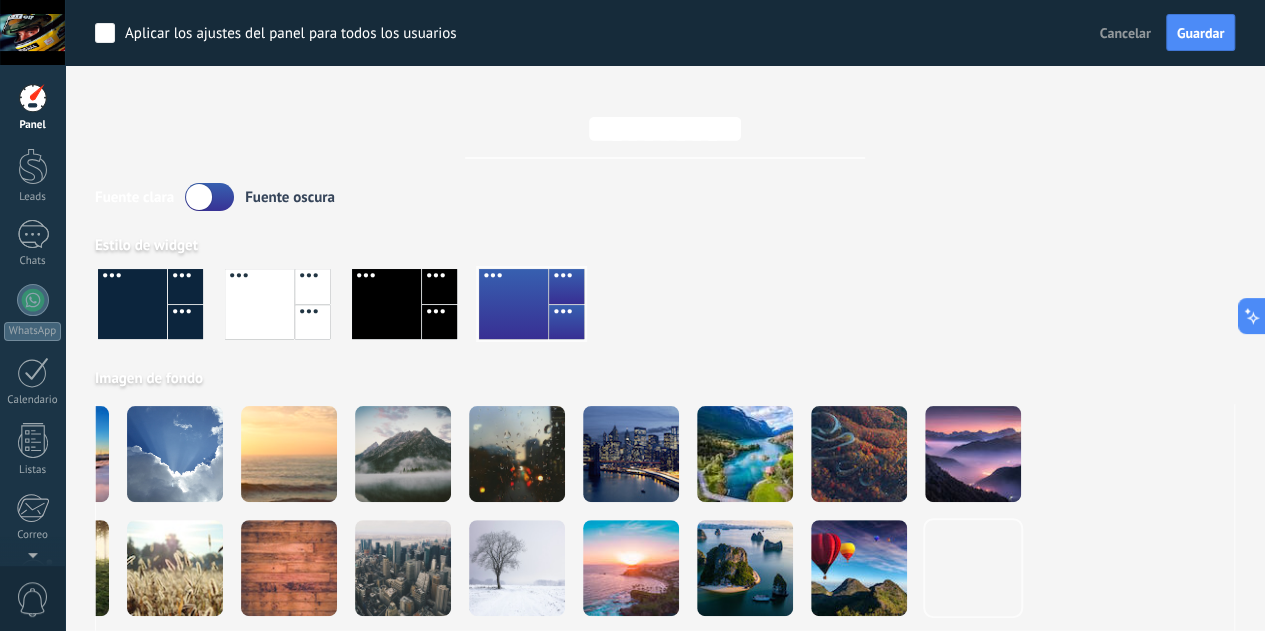 click at bounding box center [132, 304] 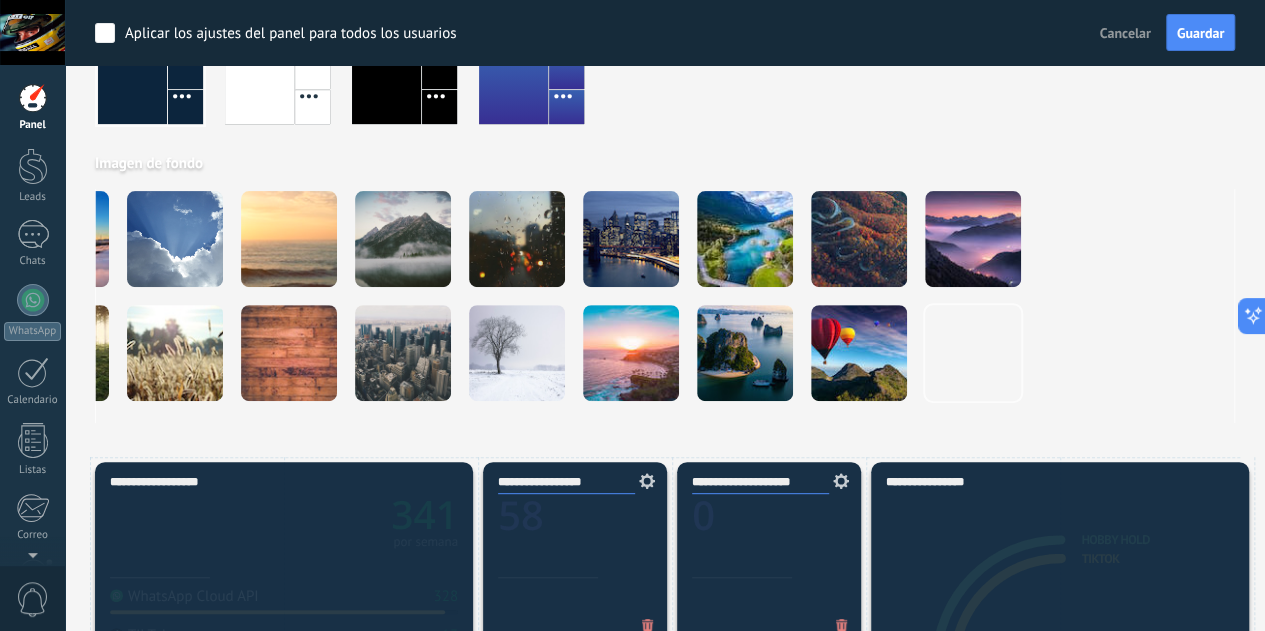 scroll, scrollTop: 0, scrollLeft: 0, axis: both 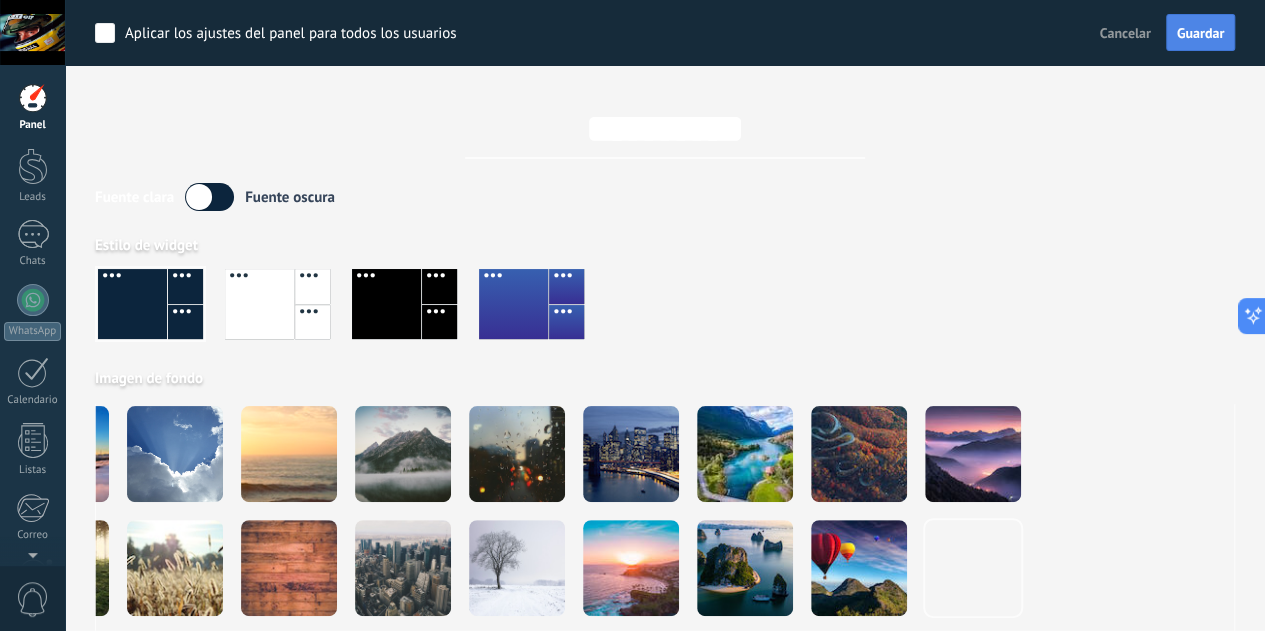 click on "Guardar" at bounding box center (1200, 33) 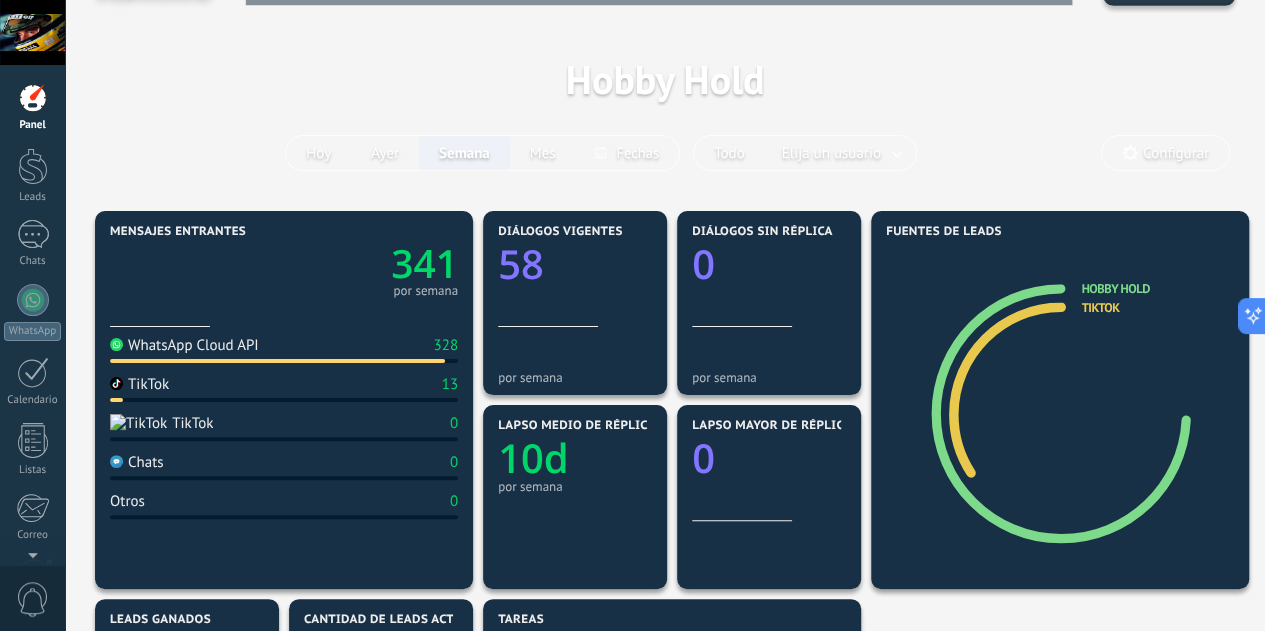 scroll, scrollTop: 0, scrollLeft: 0, axis: both 